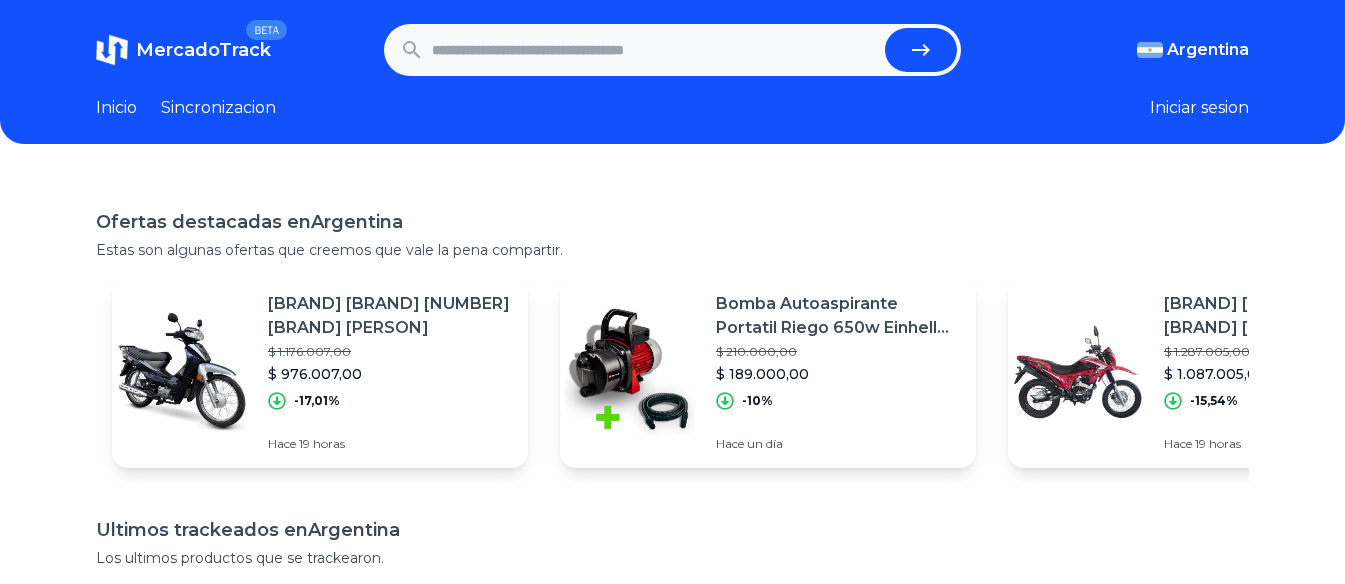 scroll, scrollTop: 0, scrollLeft: 0, axis: both 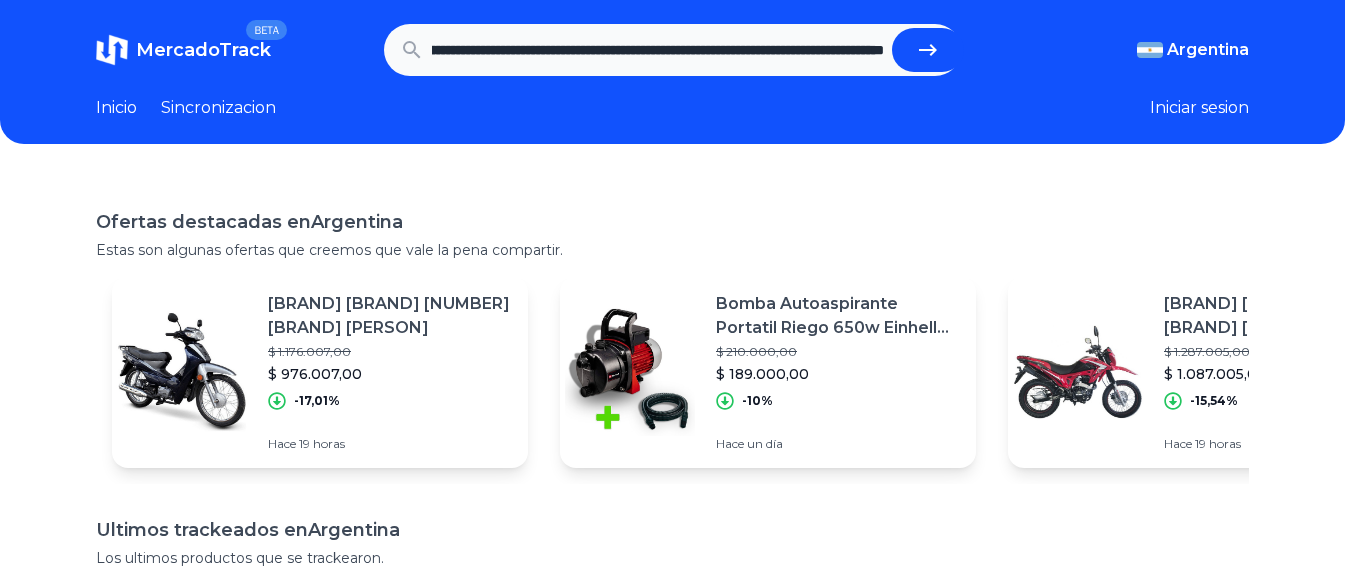click at bounding box center [928, 50] 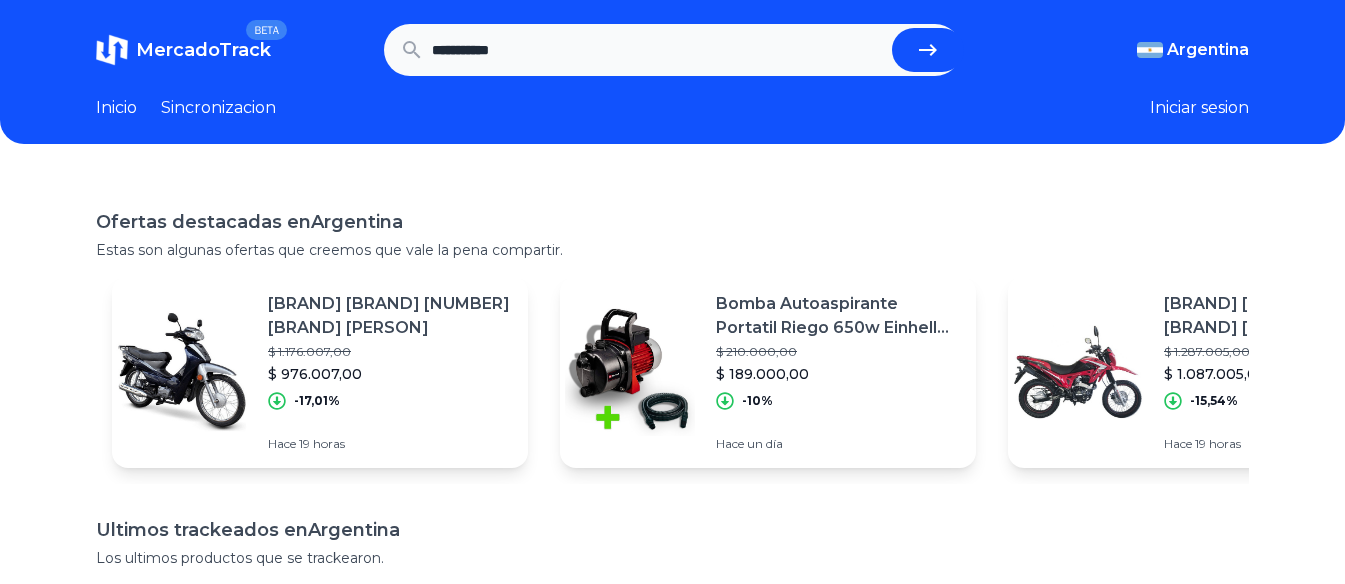 scroll, scrollTop: 0, scrollLeft: 0, axis: both 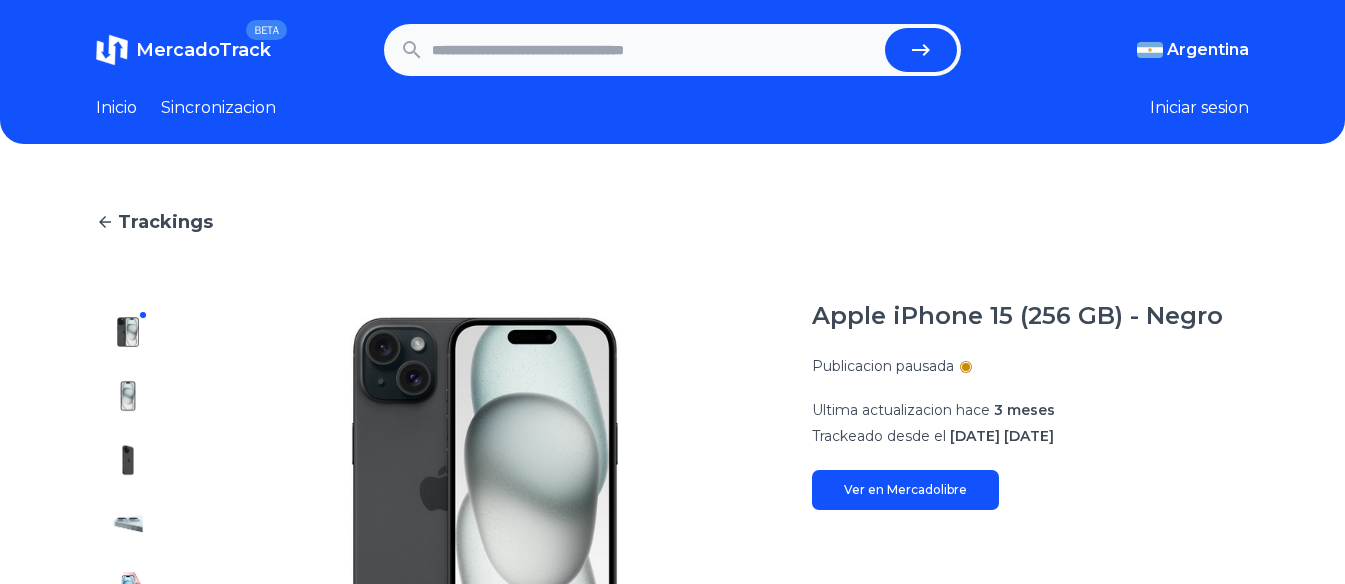 click at bounding box center (654, 50) 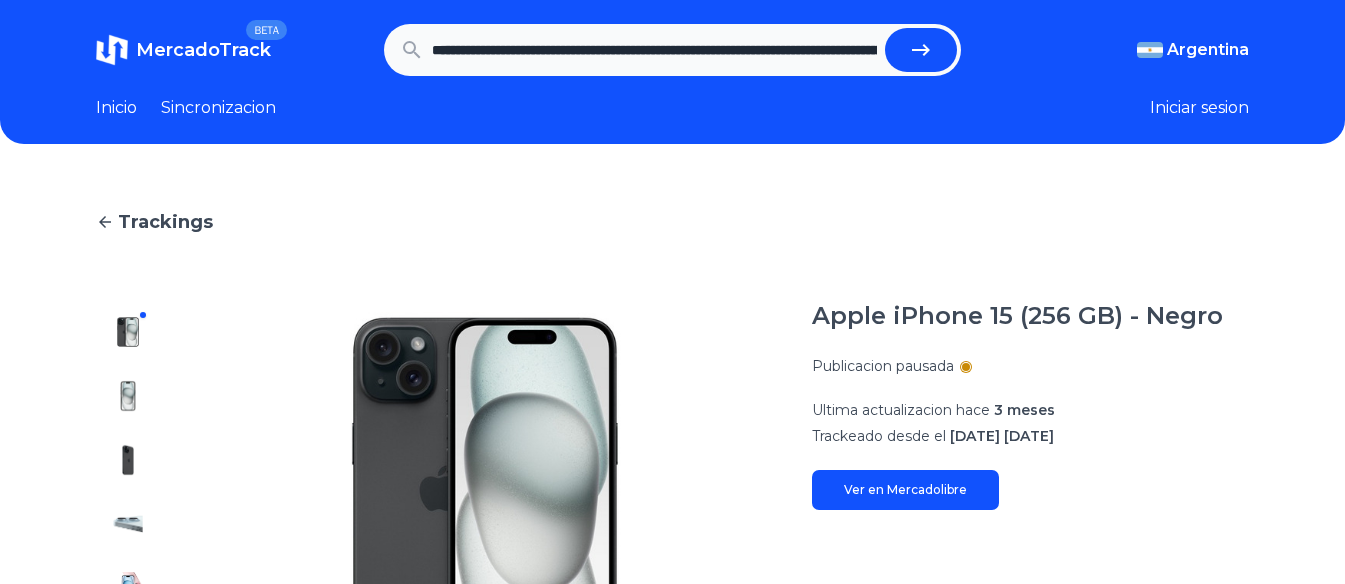 scroll, scrollTop: 0, scrollLeft: 1858, axis: horizontal 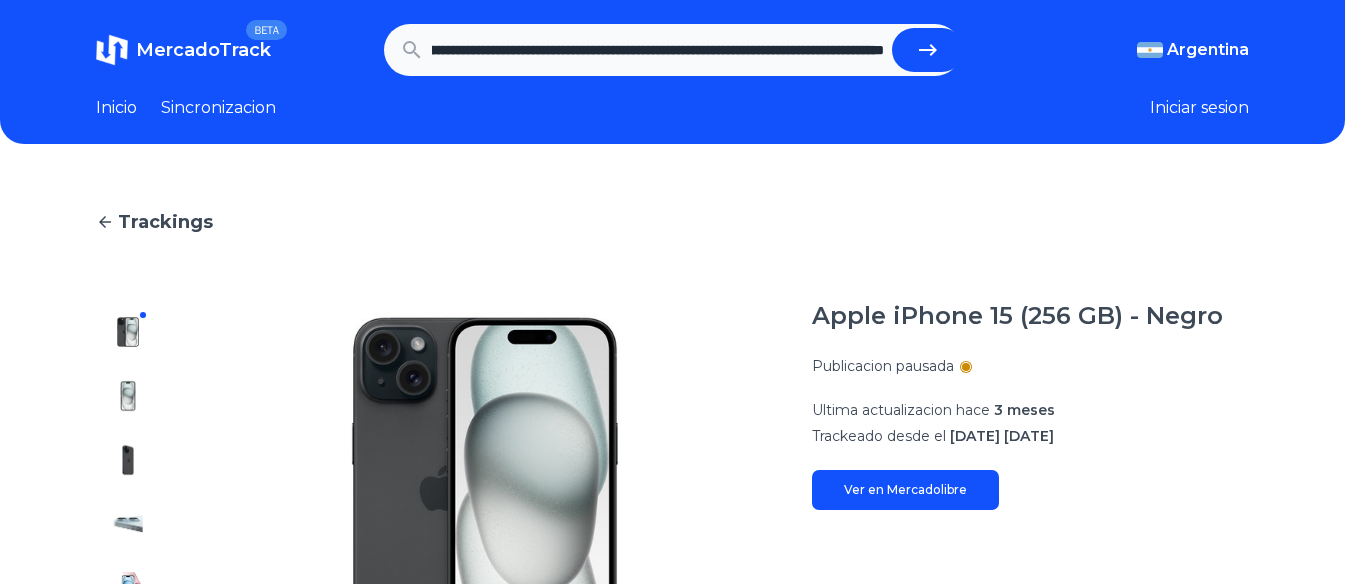 click at bounding box center [928, 50] 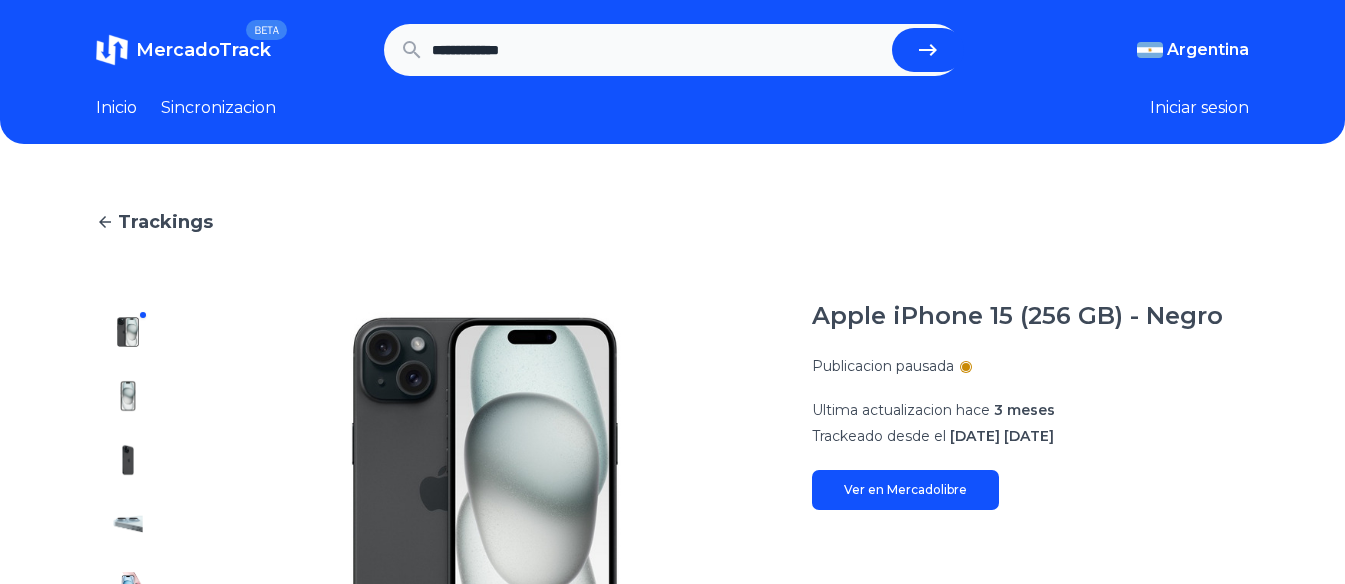 scroll, scrollTop: 0, scrollLeft: 0, axis: both 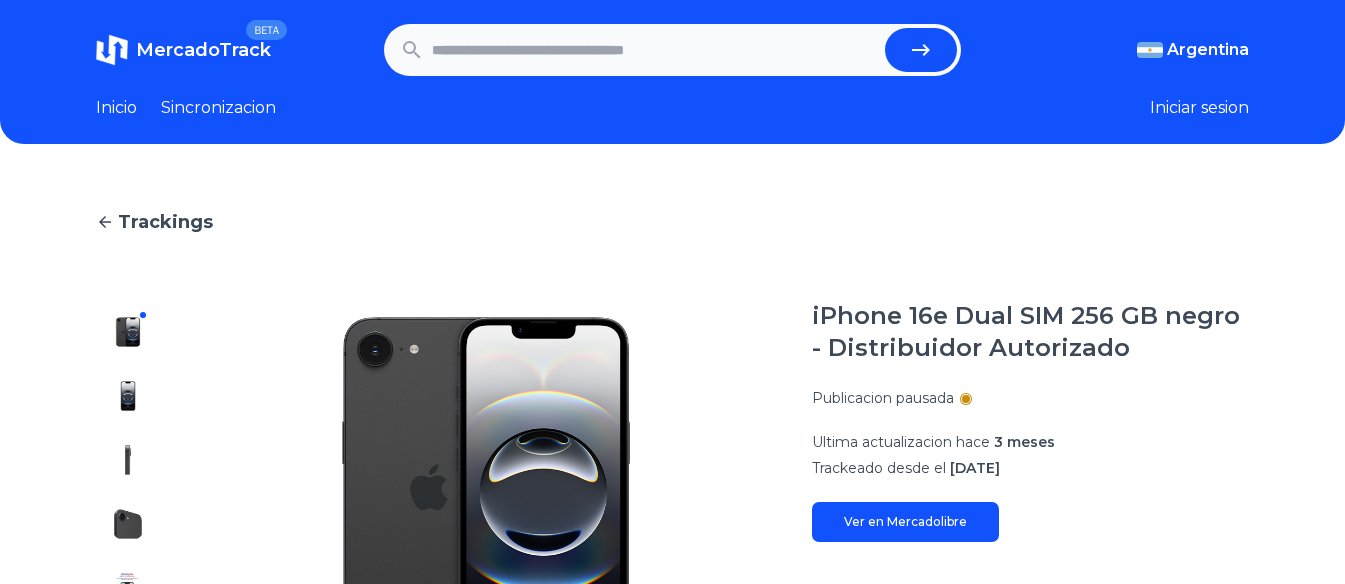 click at bounding box center [654, 50] 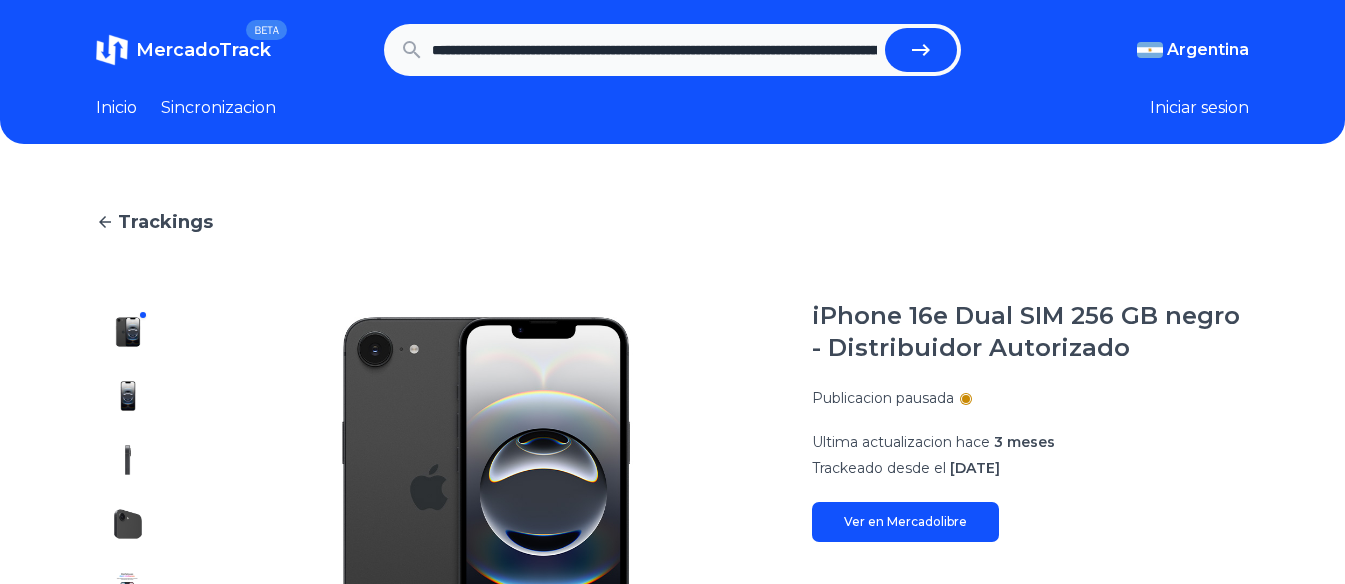 scroll, scrollTop: 0, scrollLeft: 1825, axis: horizontal 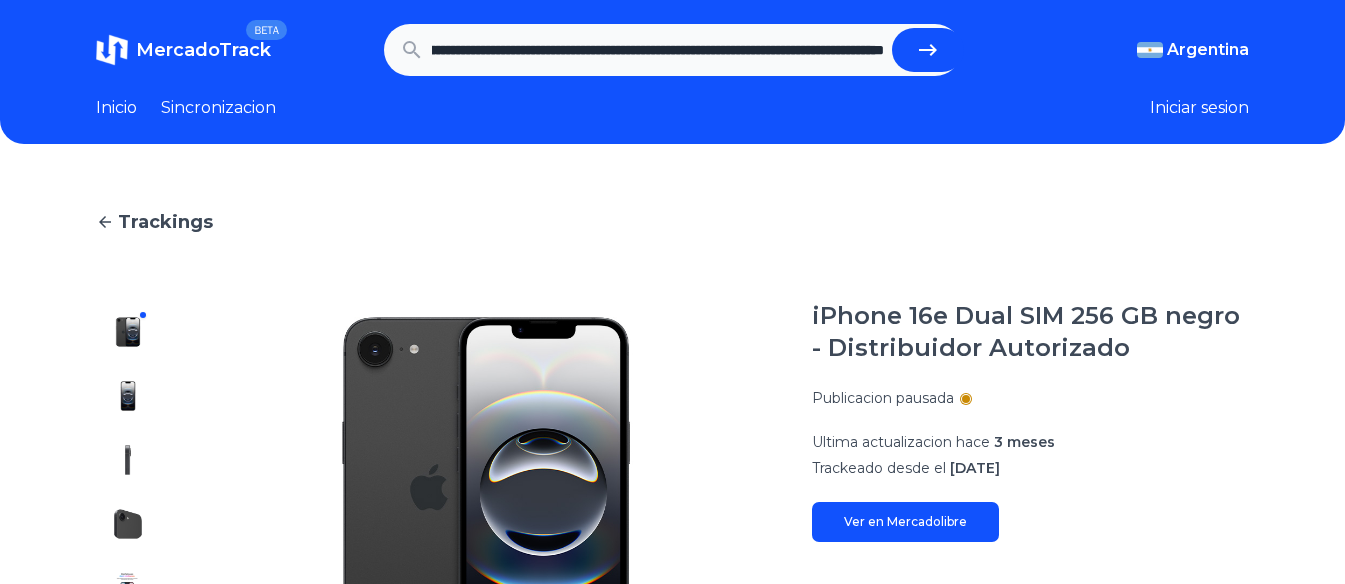 click at bounding box center [928, 50] 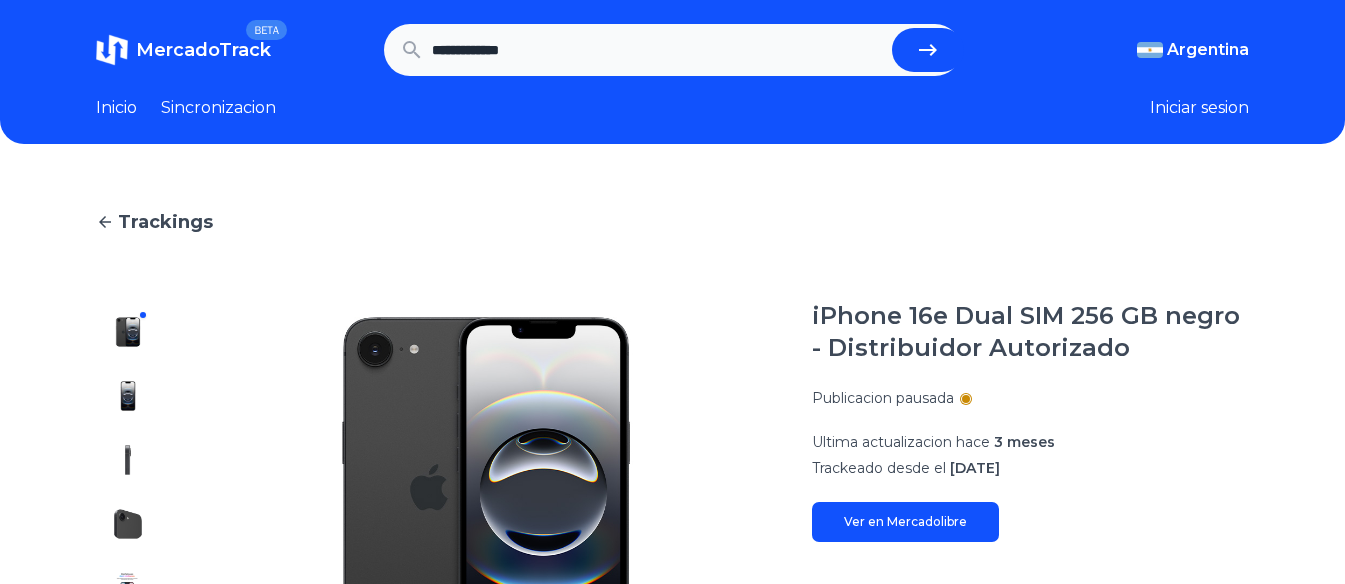 scroll, scrollTop: 0, scrollLeft: 0, axis: both 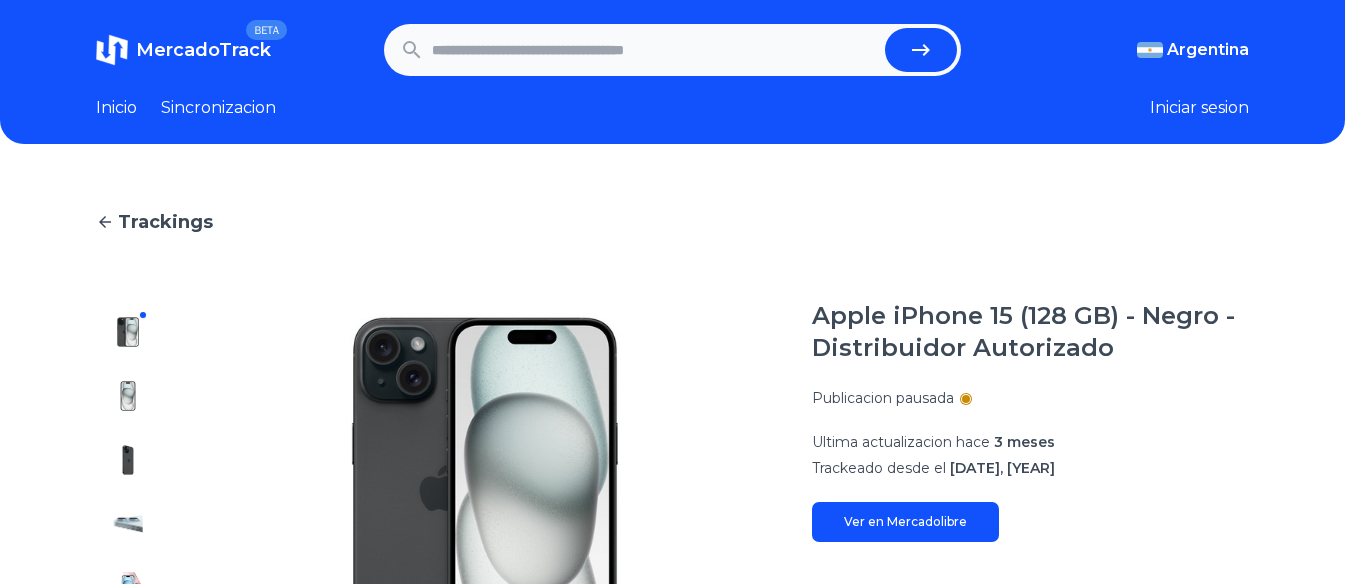 click at bounding box center [654, 50] 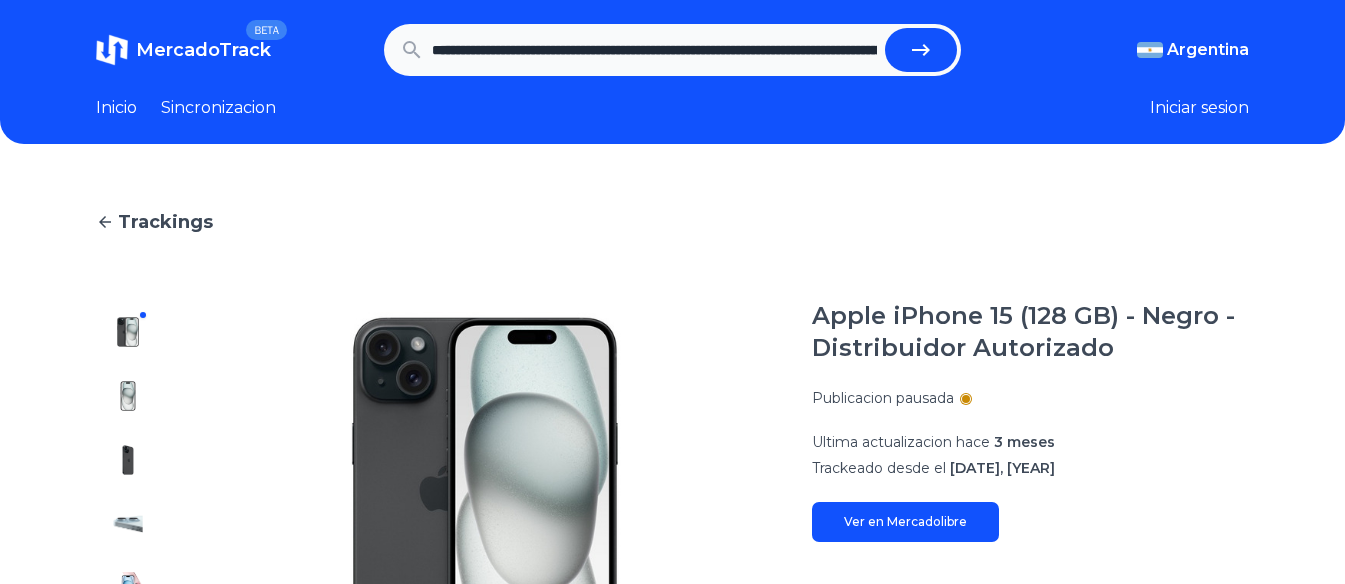 scroll, scrollTop: 0, scrollLeft: 1840, axis: horizontal 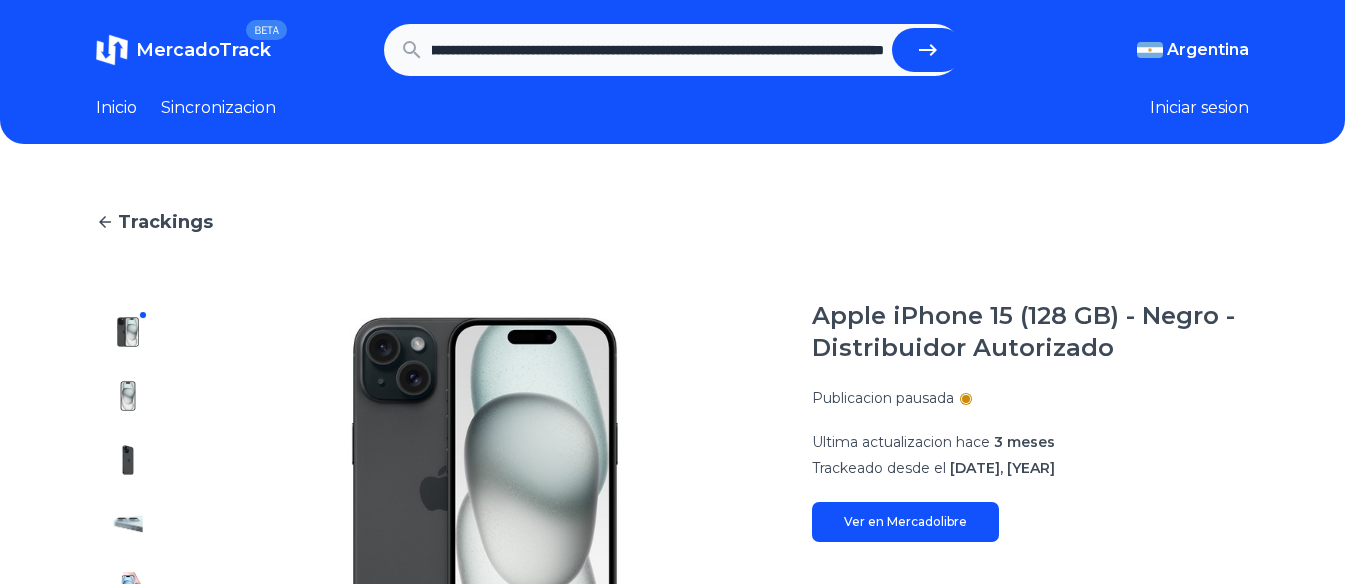 click at bounding box center (928, 50) 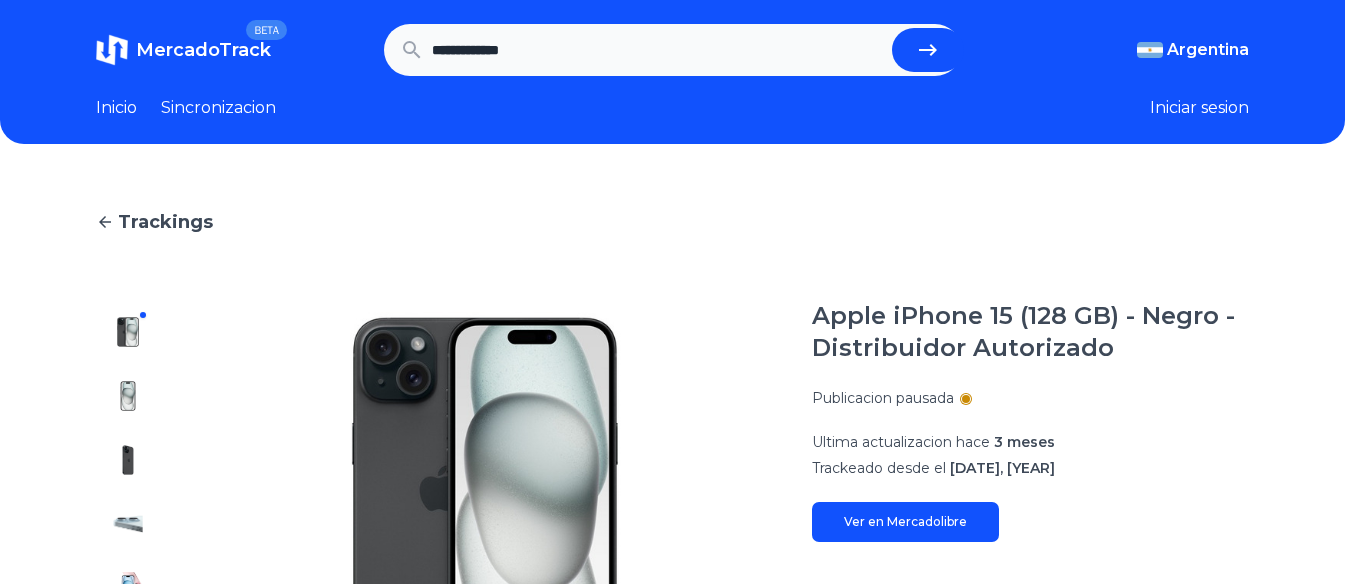 scroll, scrollTop: 0, scrollLeft: 0, axis: both 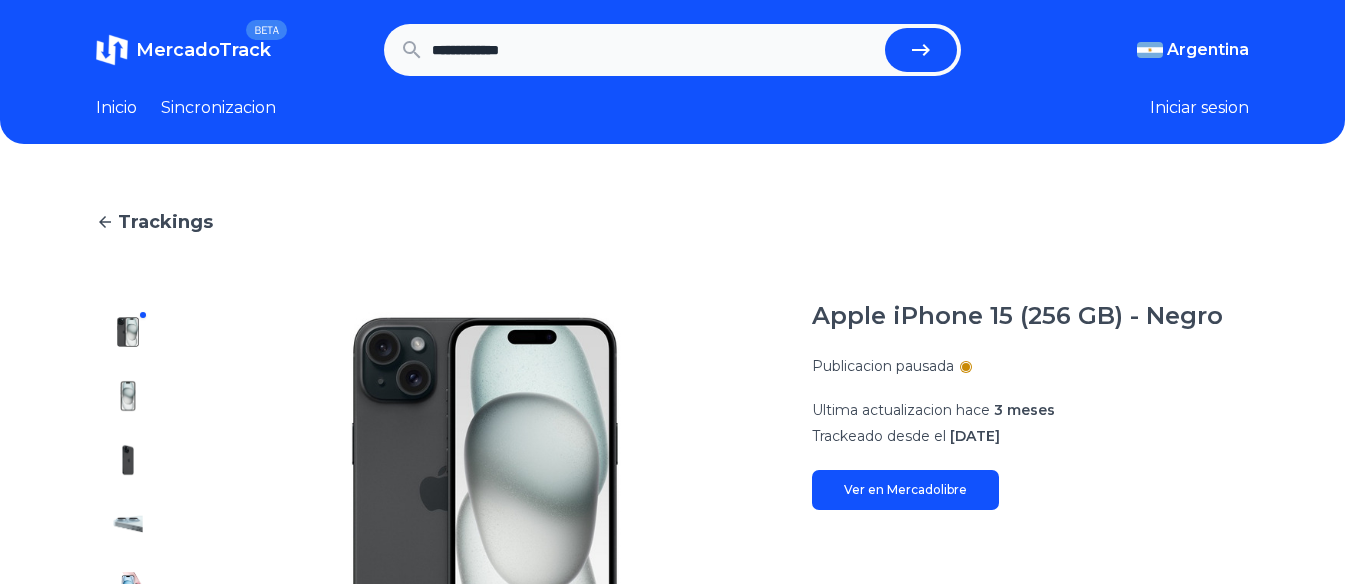 drag, startPoint x: 0, startPoint y: 0, endPoint x: 3, endPoint y: 231, distance: 231.01949 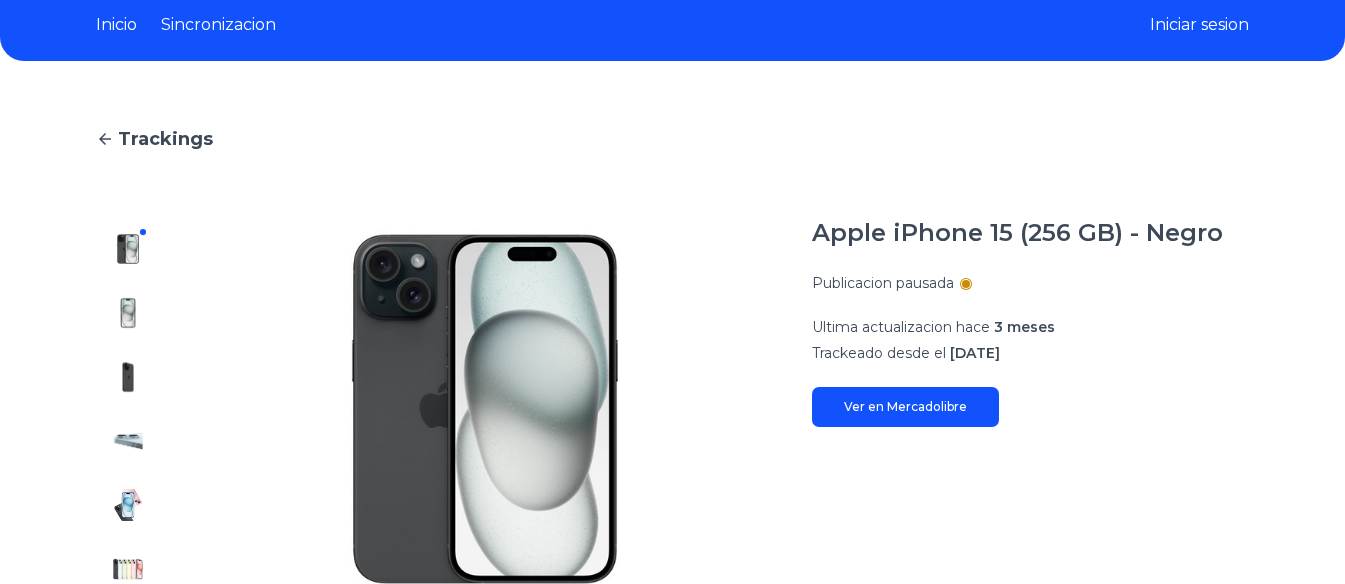 scroll, scrollTop: 0, scrollLeft: 0, axis: both 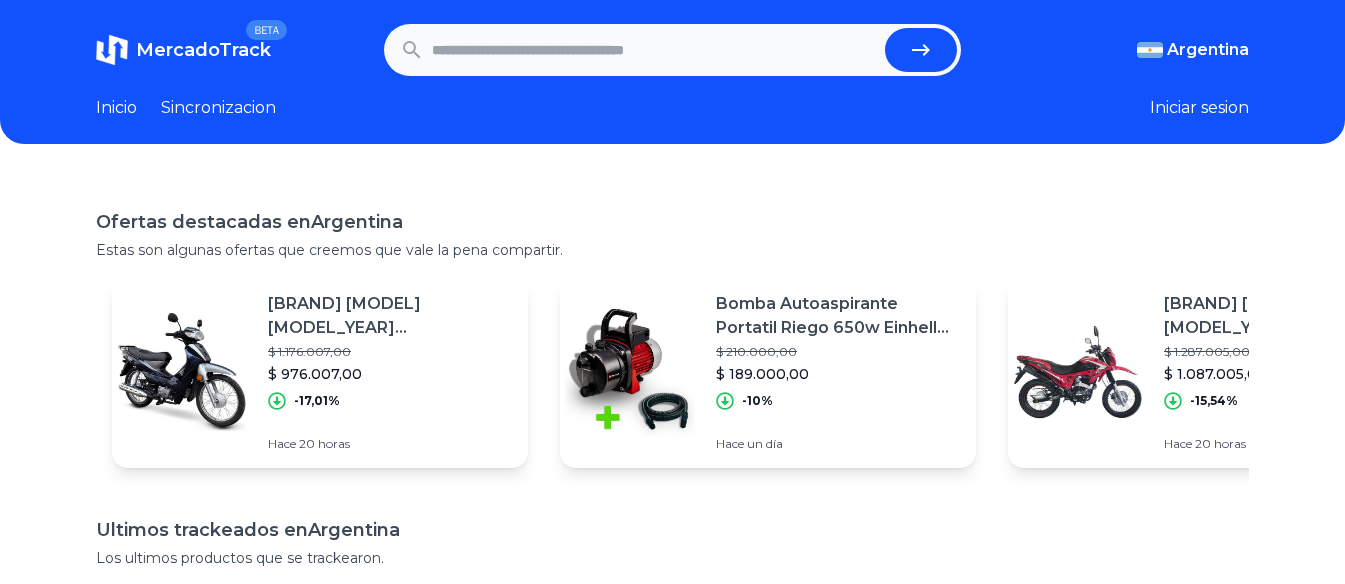 click at bounding box center [654, 50] 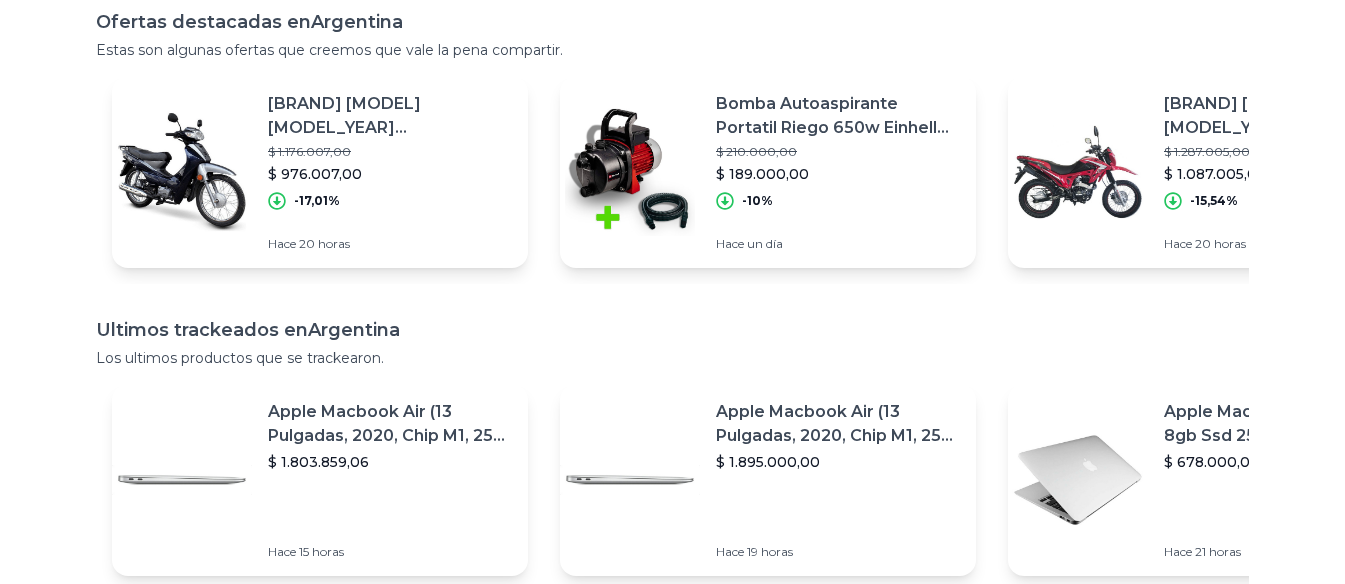 scroll, scrollTop: 424, scrollLeft: 0, axis: vertical 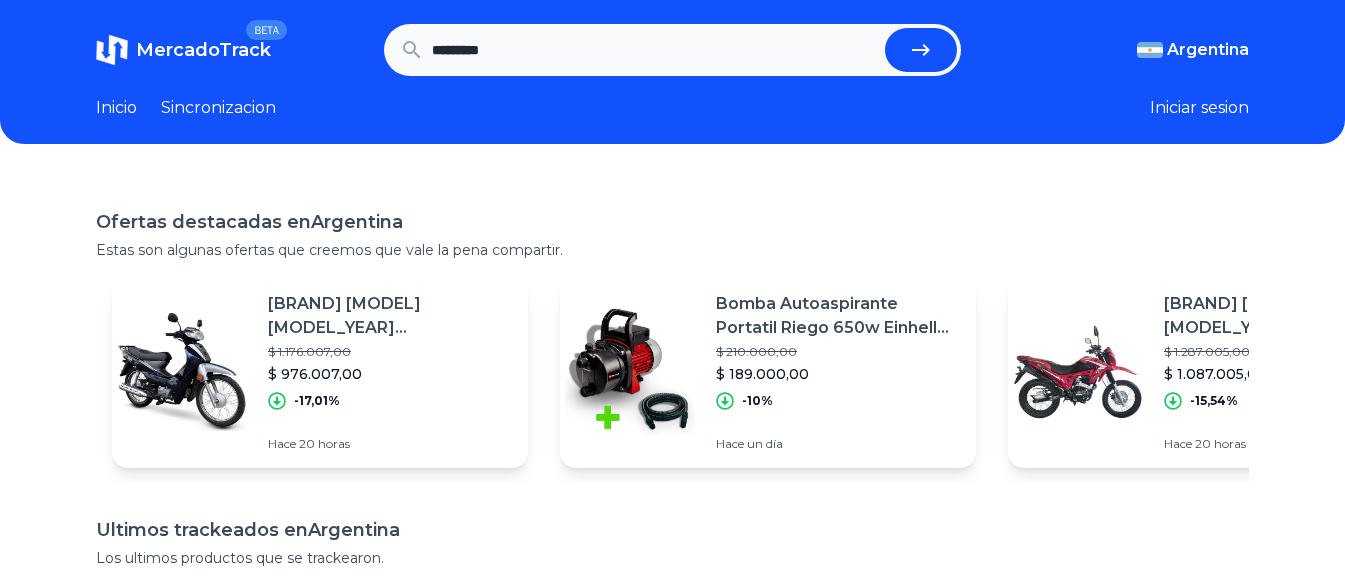 type on "*********" 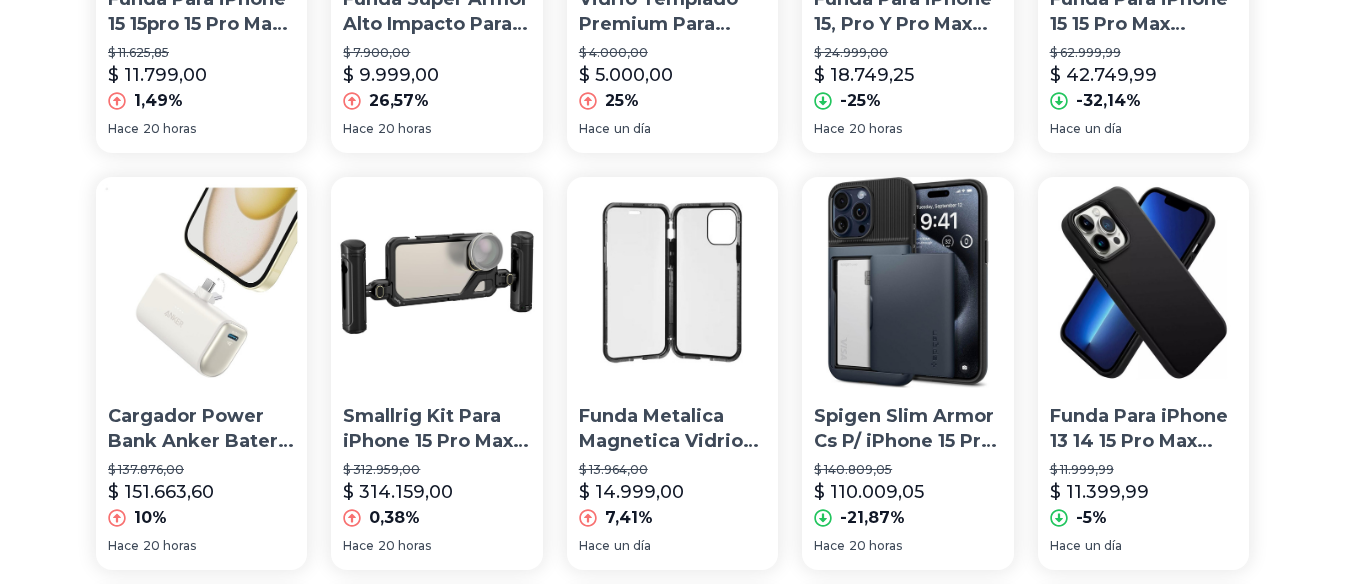 scroll, scrollTop: 1200, scrollLeft: 0, axis: vertical 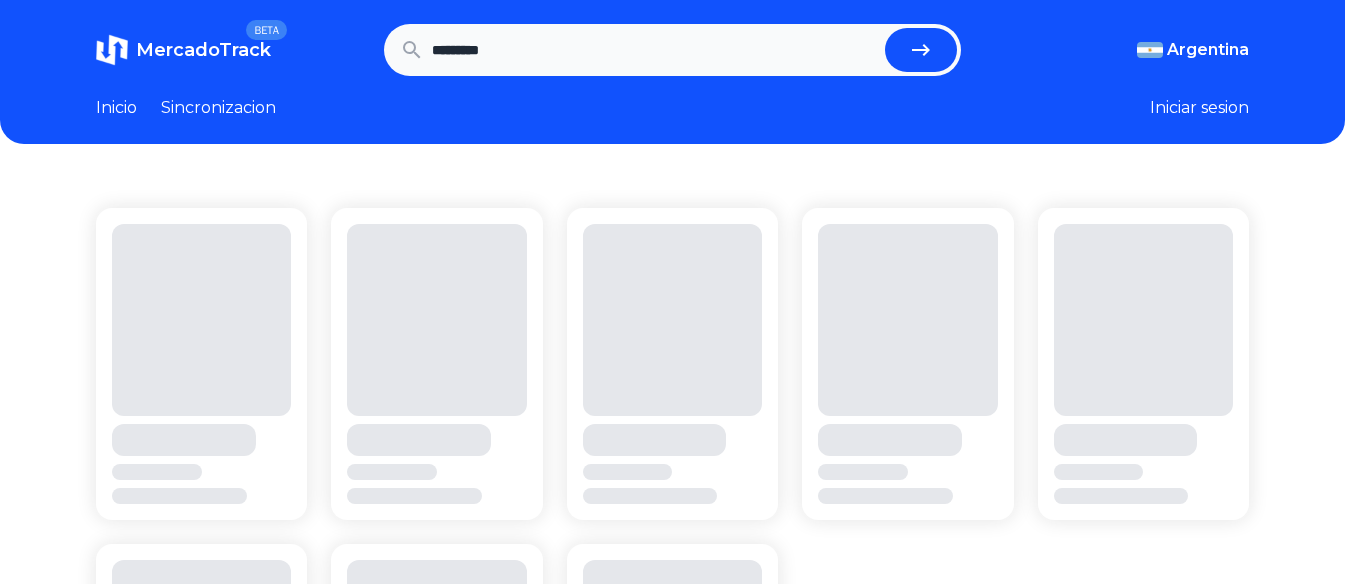 click on "MercadoTrack BETA [COUNTRY] [COUNTRY] [COUNTRY] [COUNTRY] [COUNTRY] [COUNTRY] [COUNTRY] [COUNTRY] [COUNTRY] [COUNTRY] [COUNTRY] [COUNTRY] [COUNTRY] [COUNTRY] [COUNTRY] [COUNTRY] [COUNTRY] [COUNTRY] [COUNTRY] [COUNTRY] [COUNTRY] [COUNTRY] [COUNTRY] [COUNTRY]" at bounding box center [672, 50] 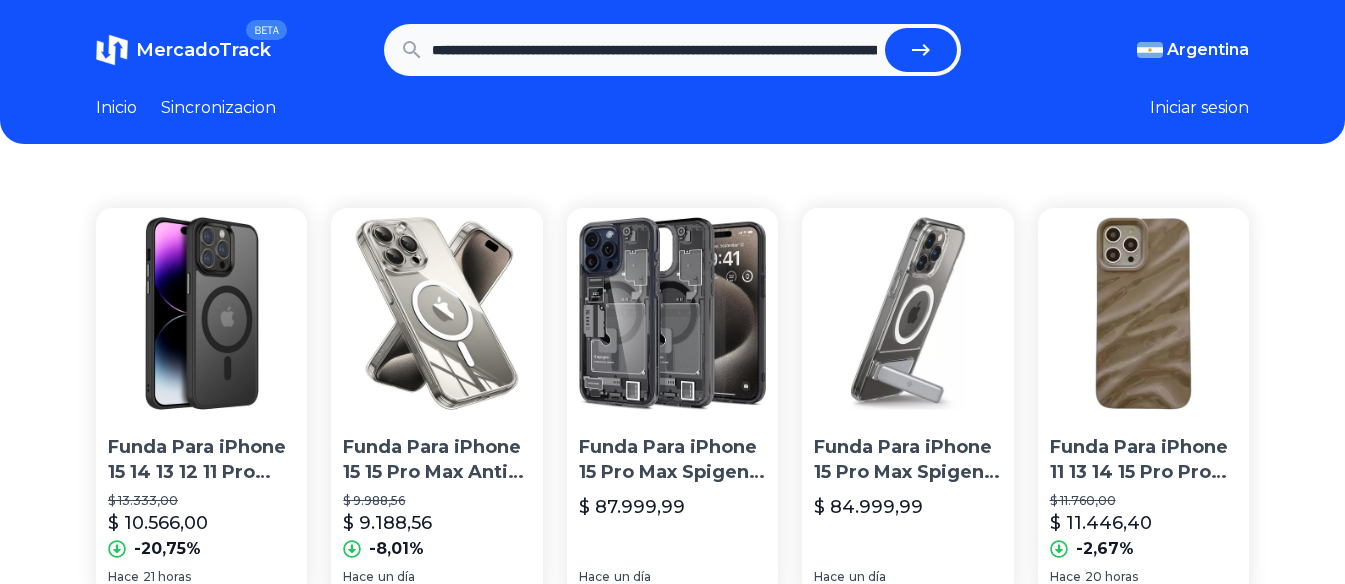 scroll, scrollTop: 0, scrollLeft: 1826, axis: horizontal 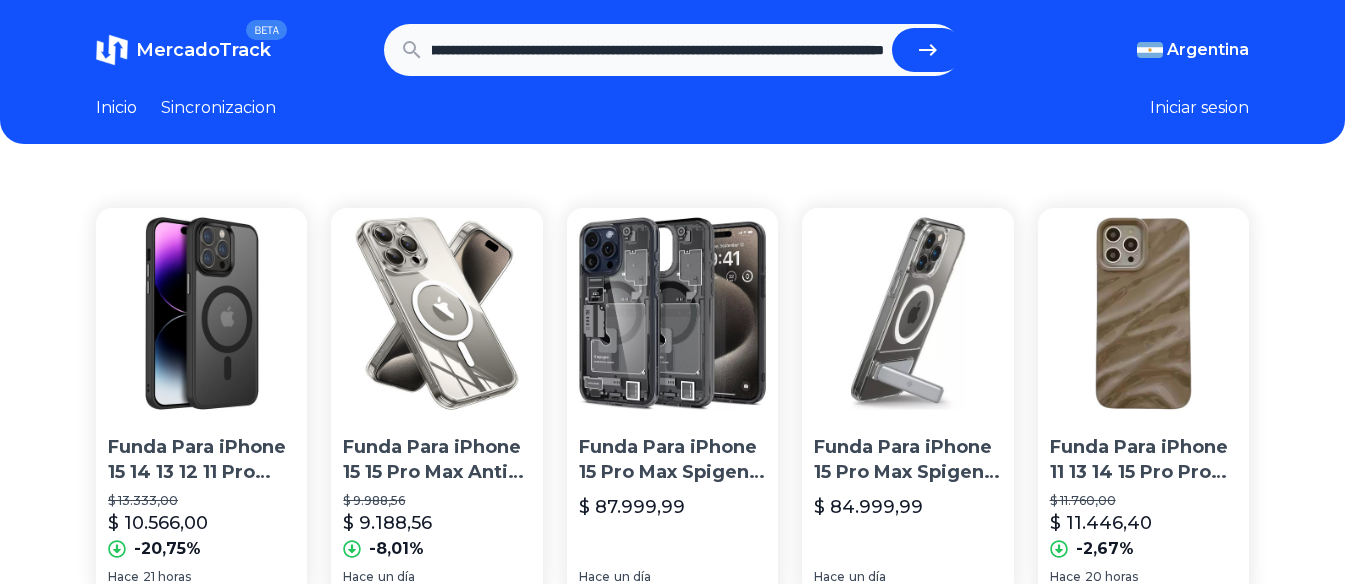 click at bounding box center (928, 50) 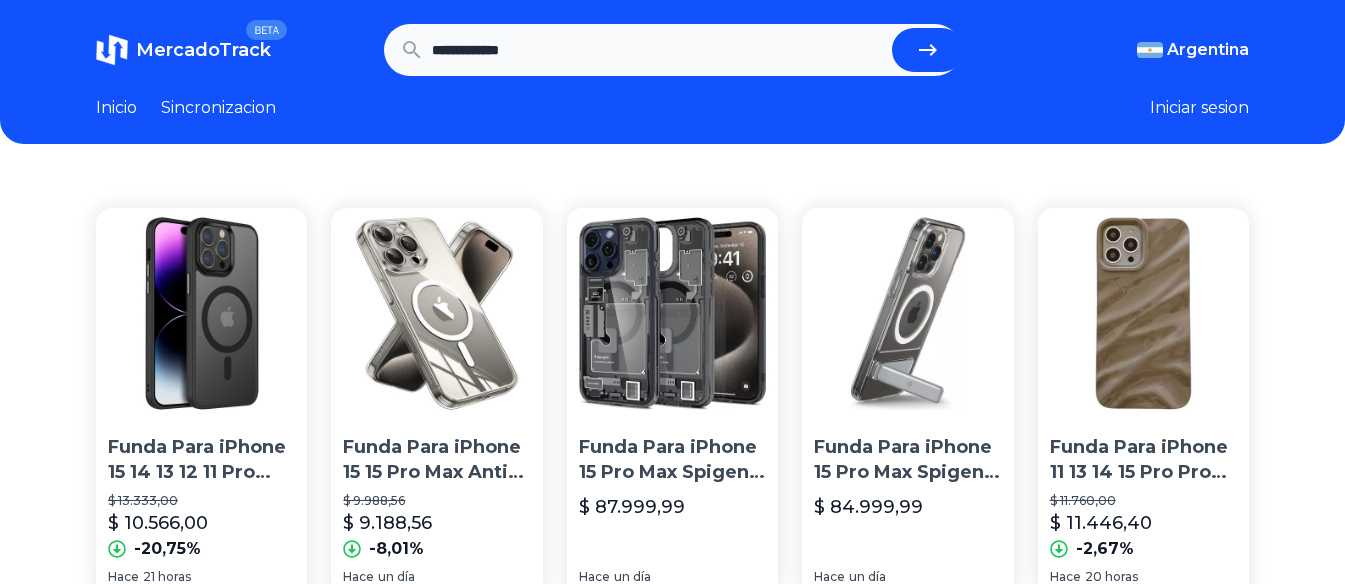 scroll, scrollTop: 0, scrollLeft: 0, axis: both 